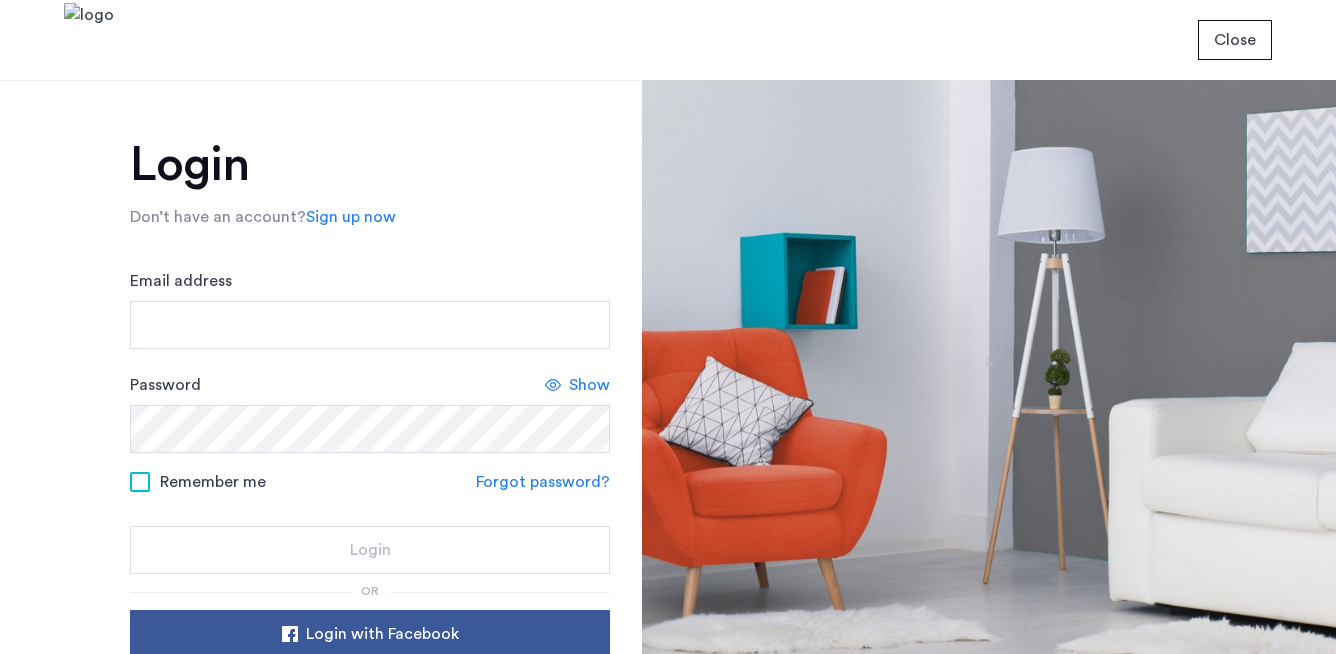 scroll, scrollTop: 0, scrollLeft: 0, axis: both 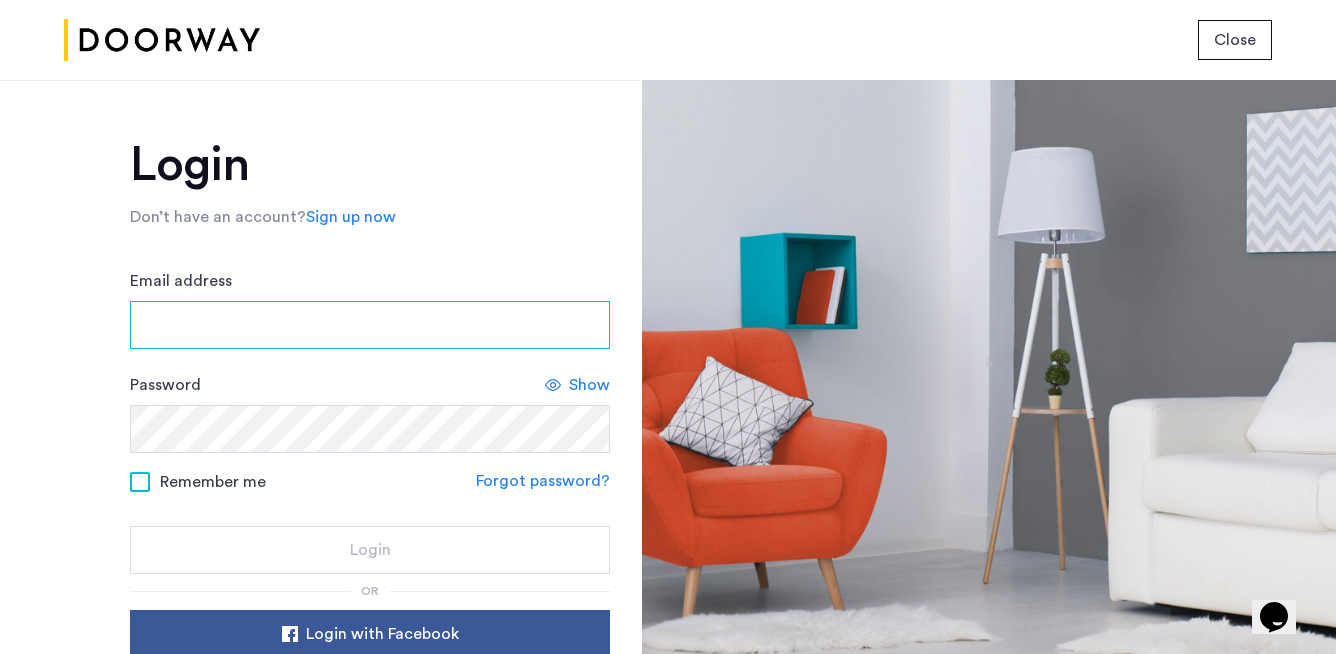 click on "Email address" at bounding box center (370, 325) 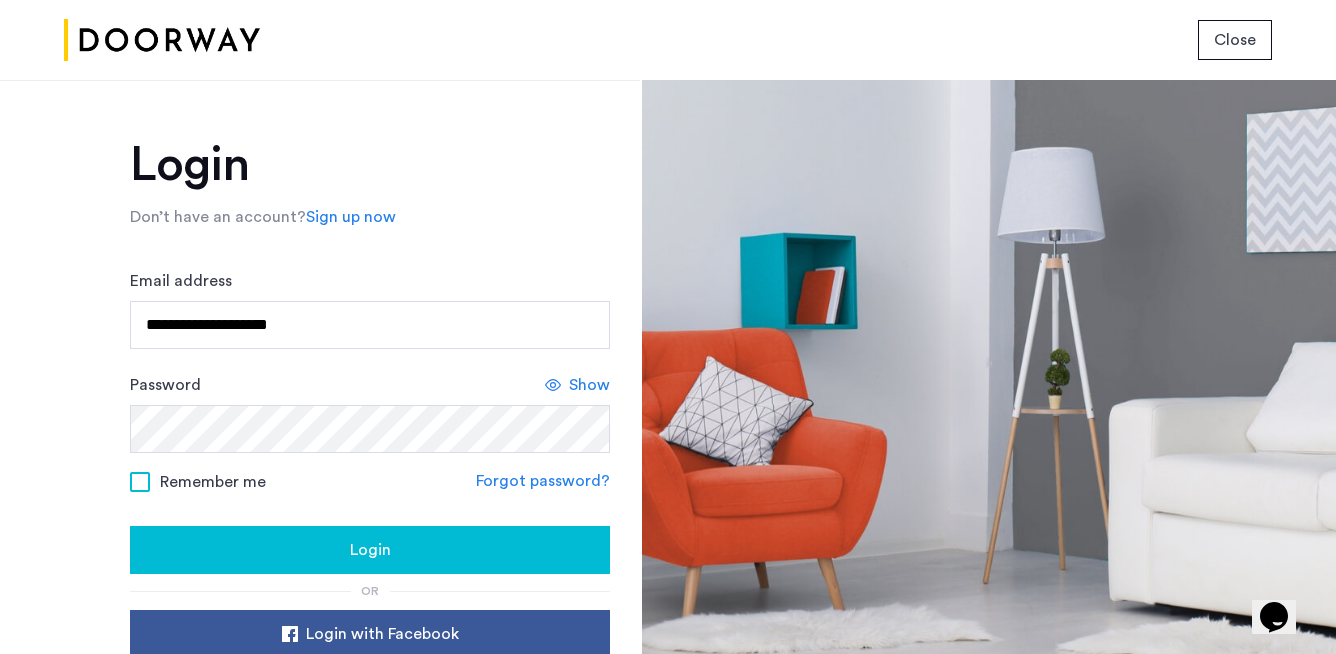 click 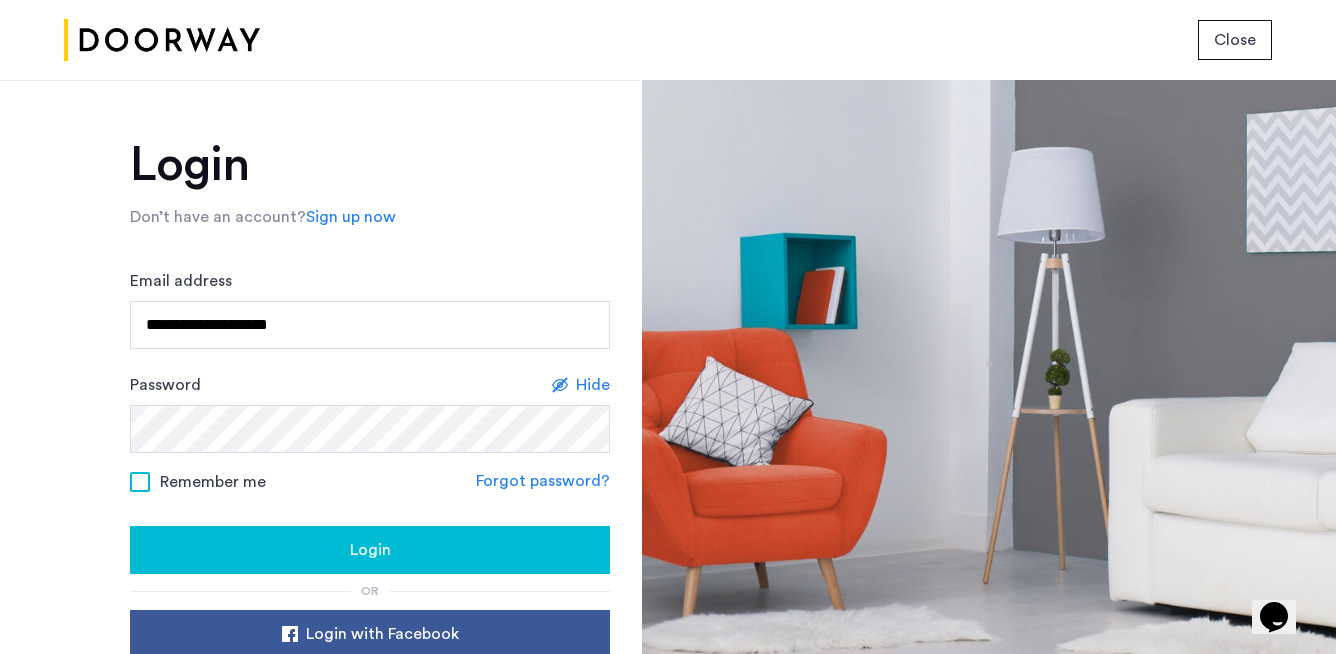 click on "Login" 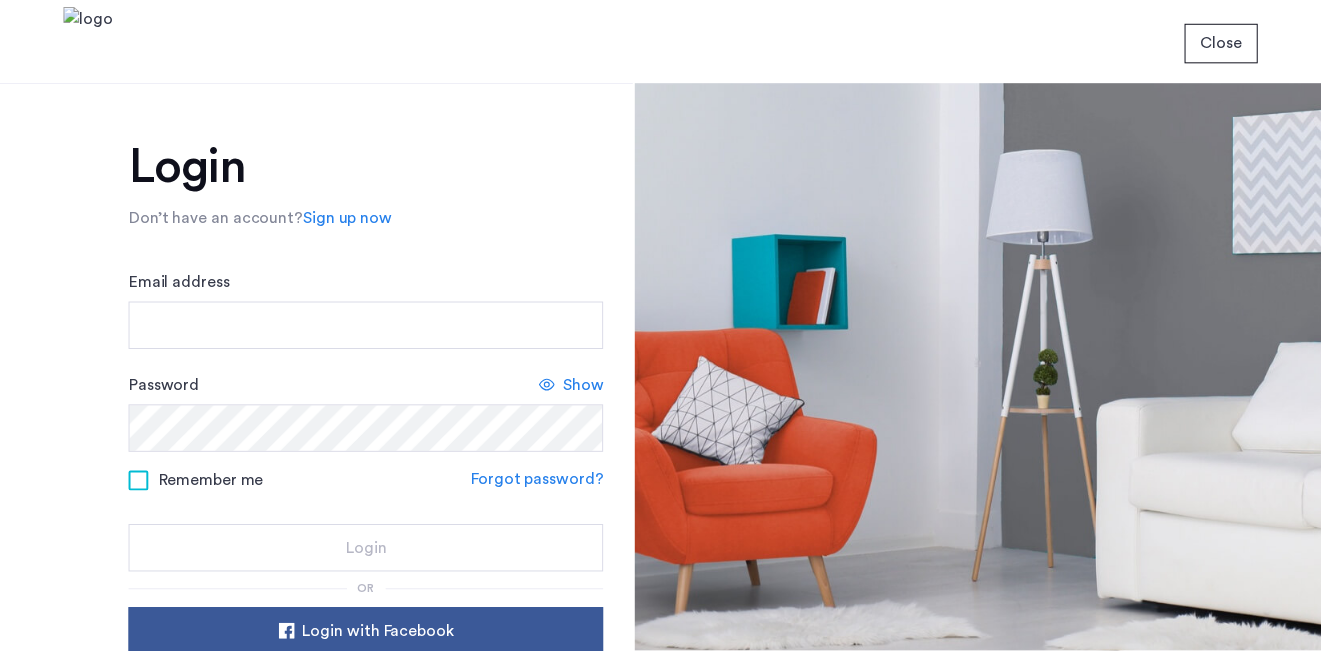 scroll, scrollTop: 0, scrollLeft: 0, axis: both 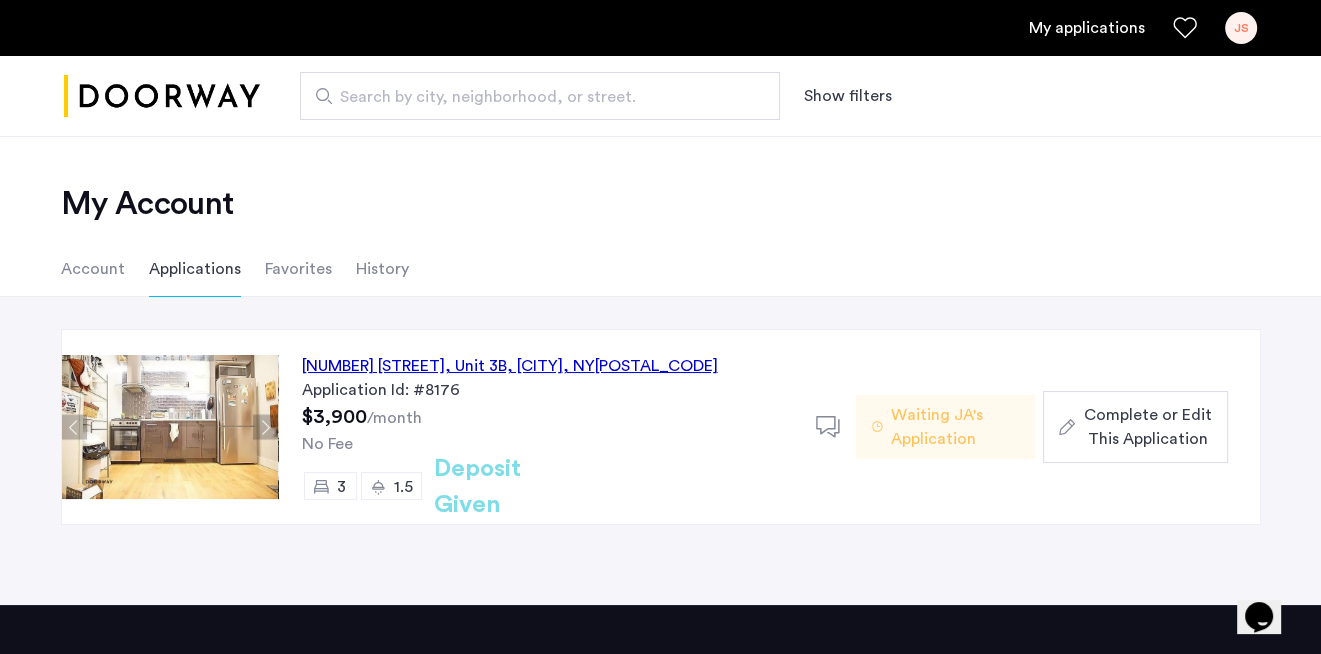 click on "Complete or Edit This Application" 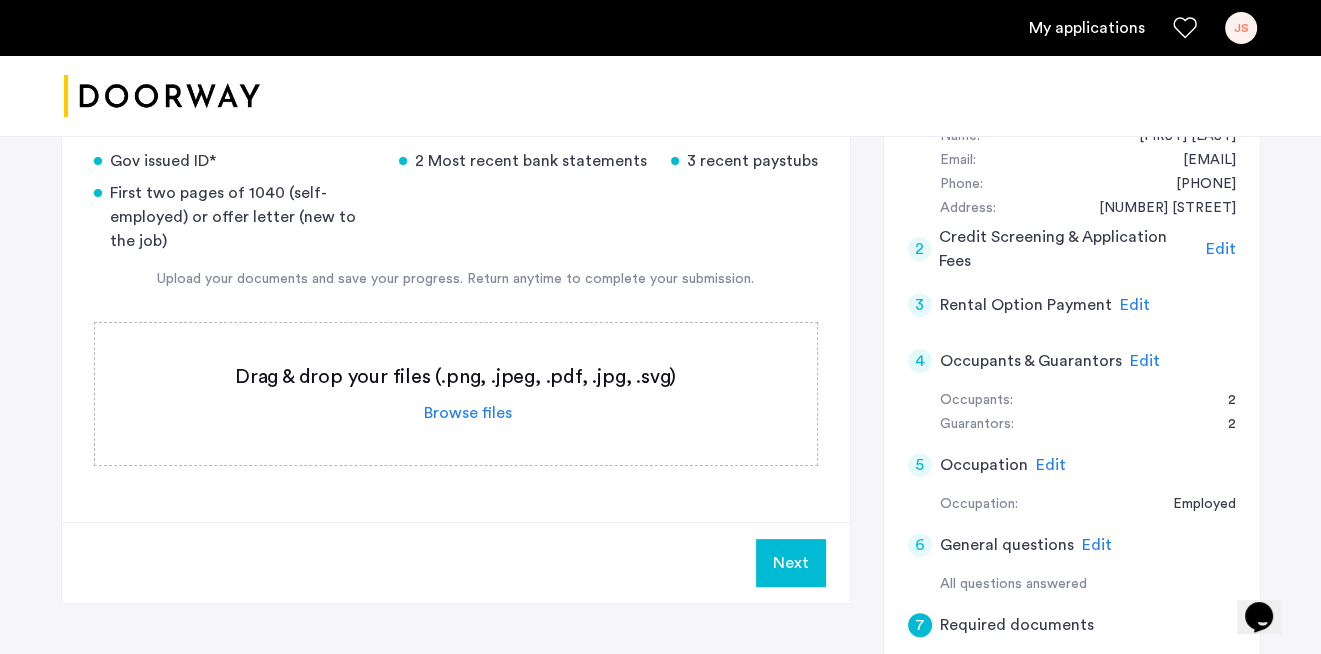 scroll, scrollTop: 300, scrollLeft: 0, axis: vertical 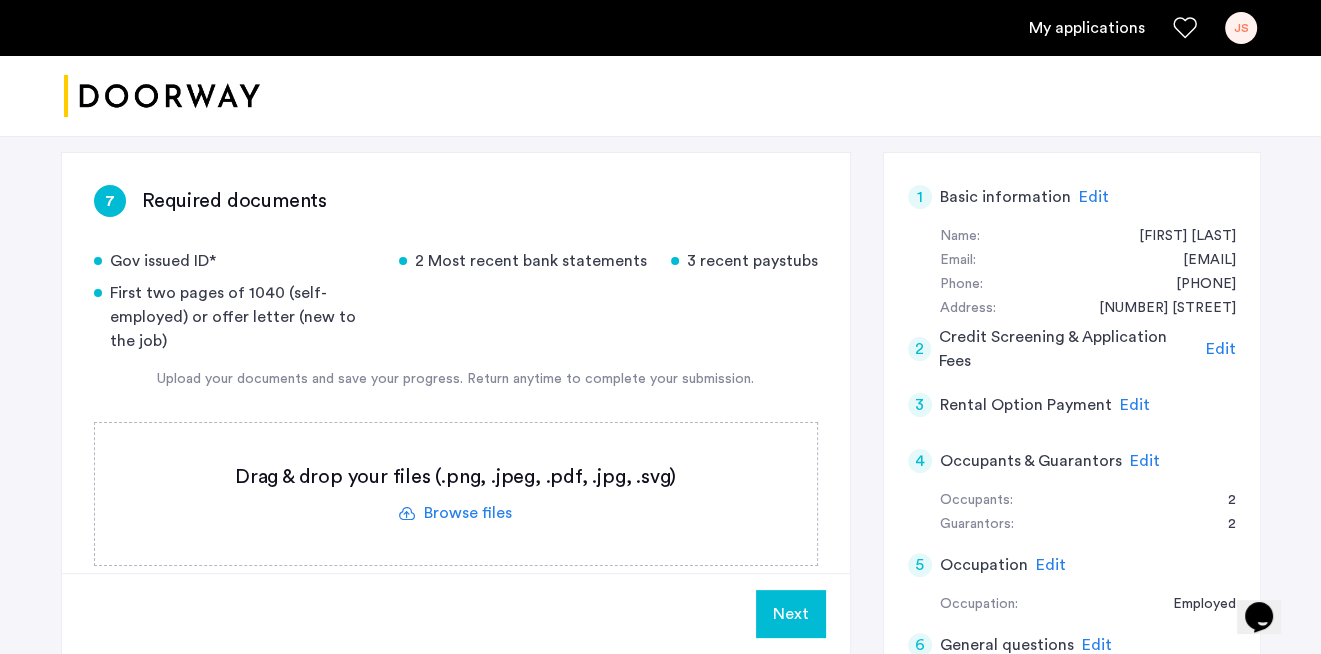 click 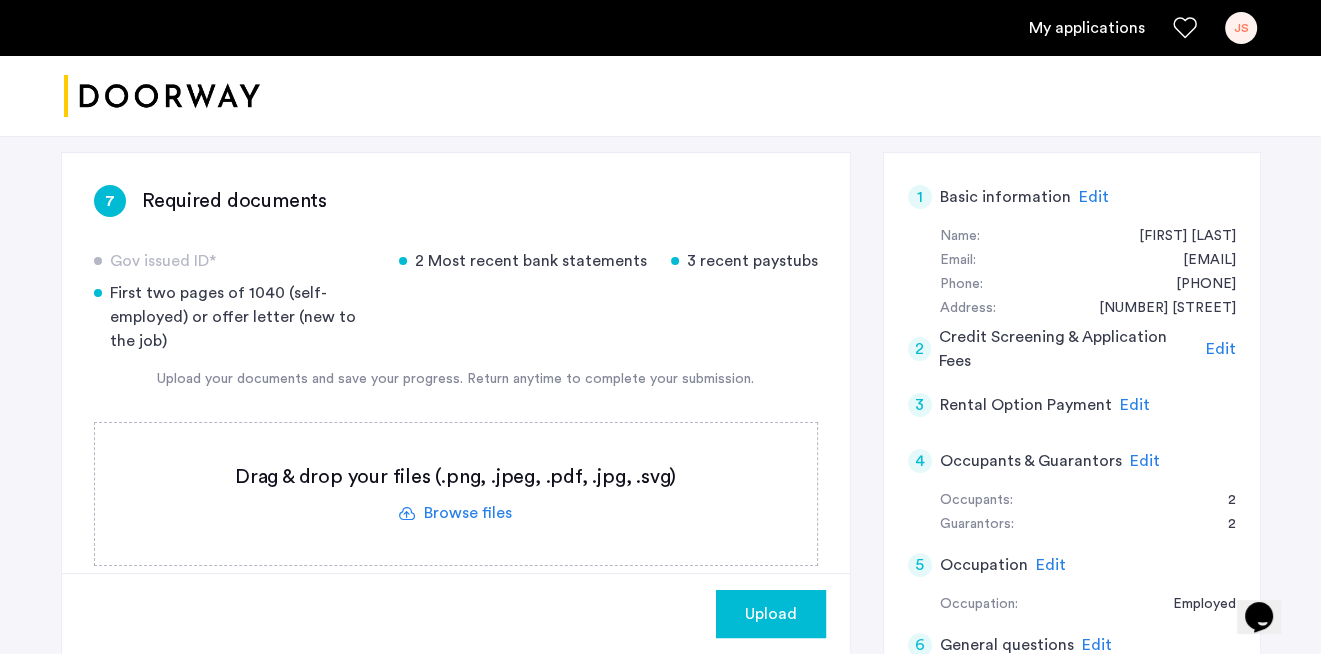 click on "Upload" 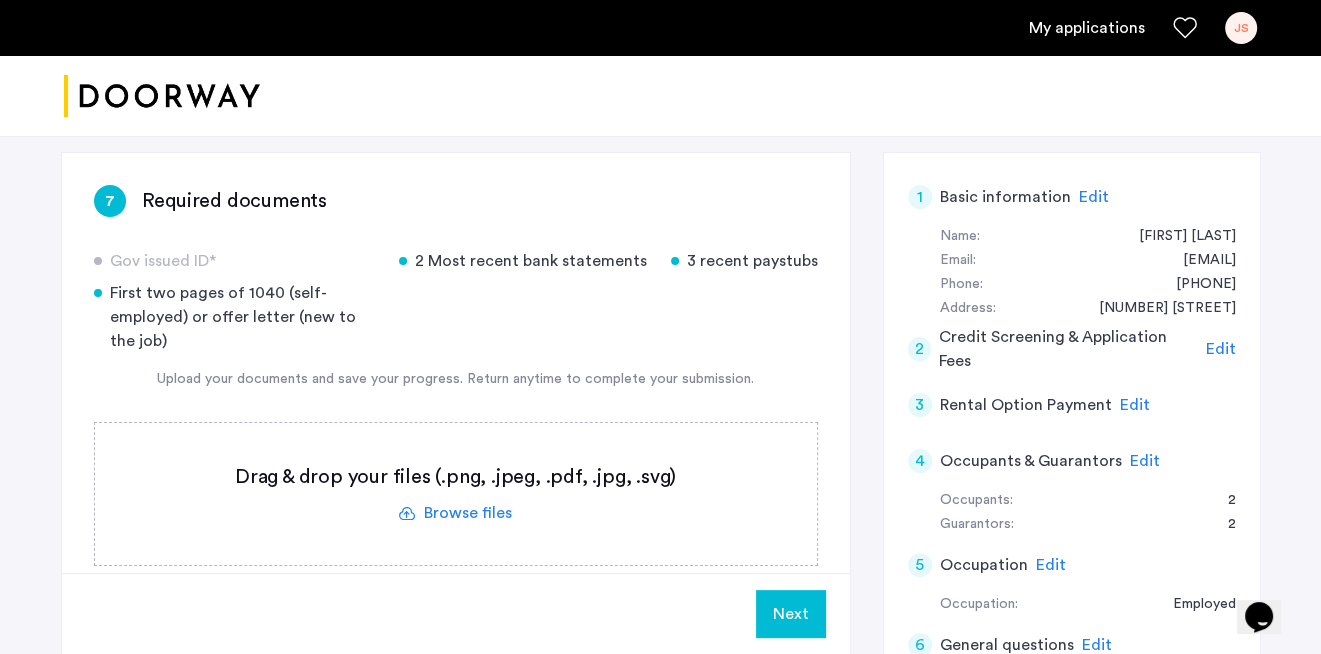 click 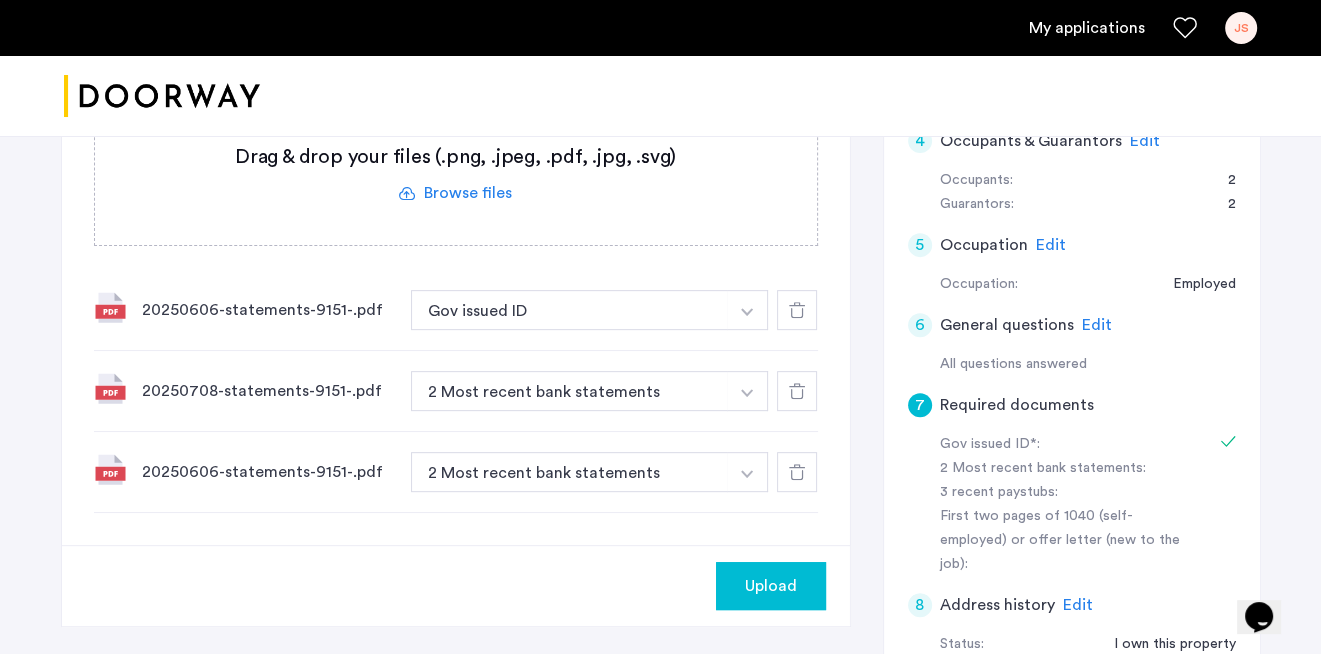 scroll, scrollTop: 700, scrollLeft: 0, axis: vertical 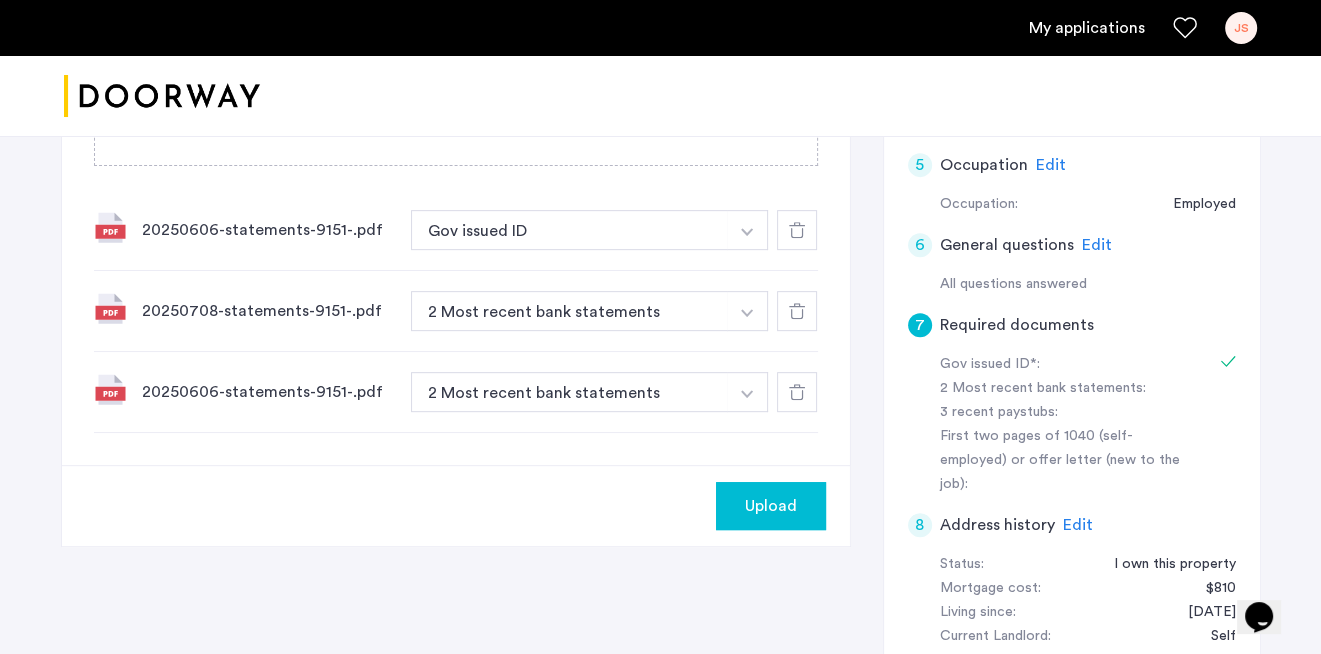 click at bounding box center [747, 232] 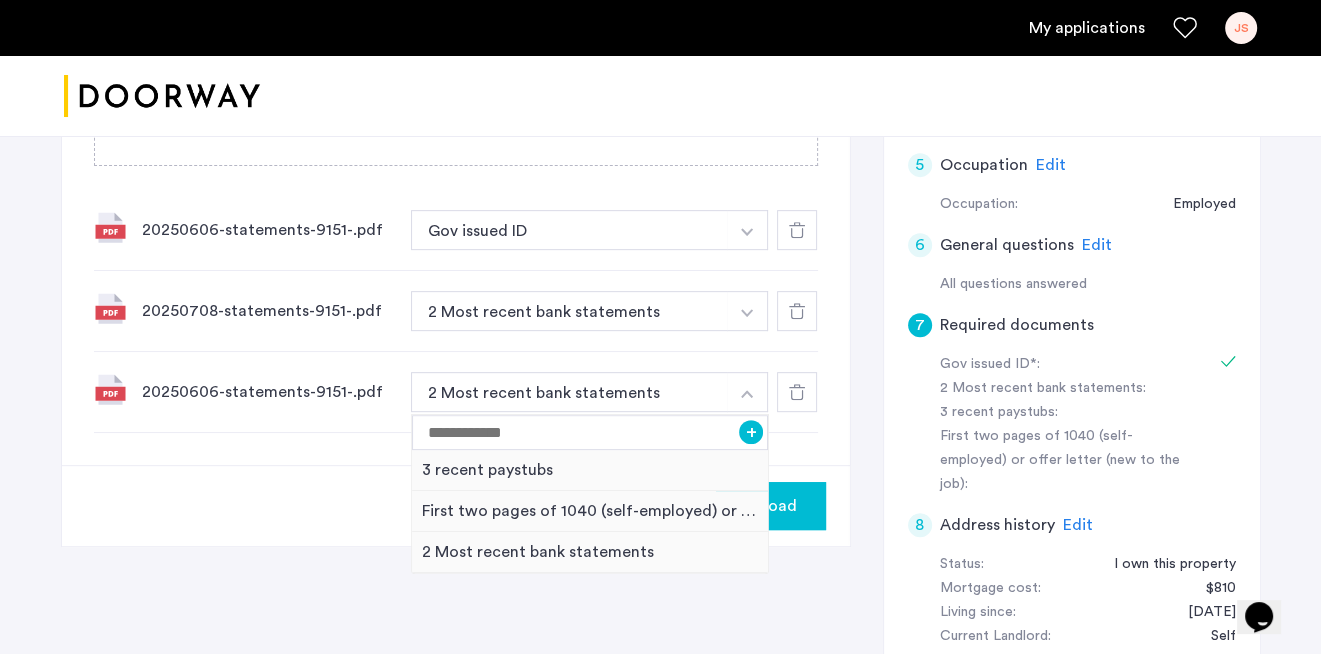 click 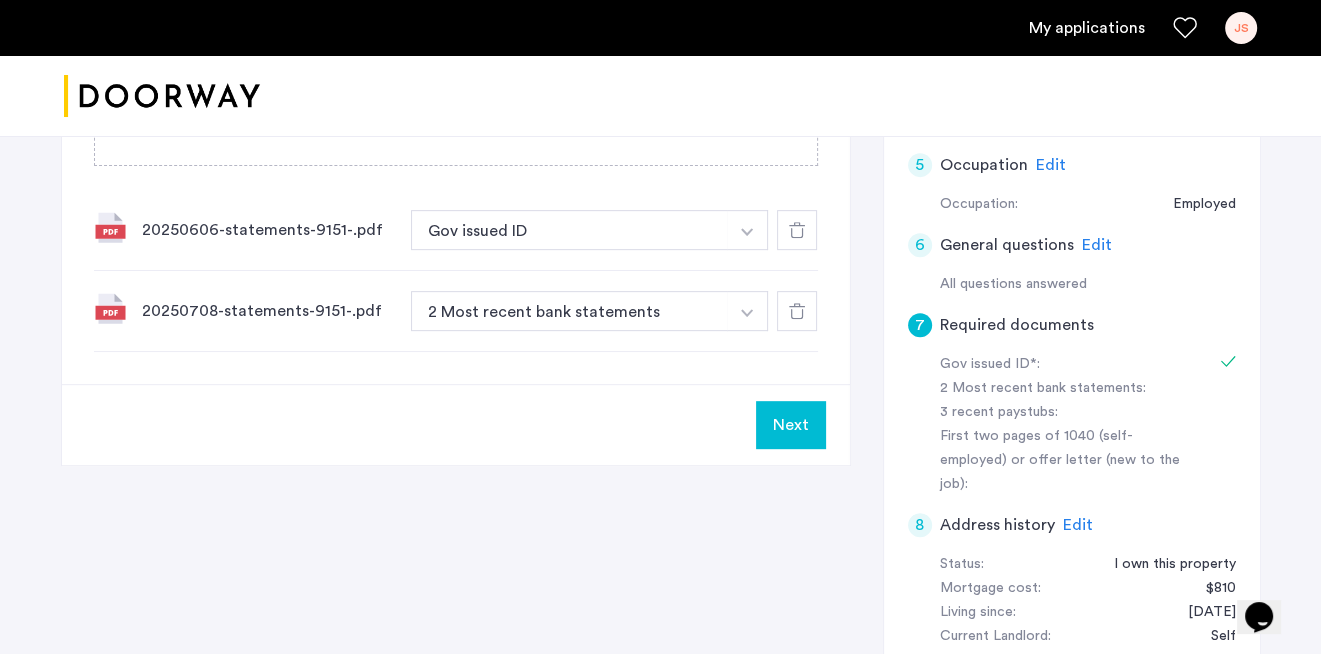 click at bounding box center (747, 230) 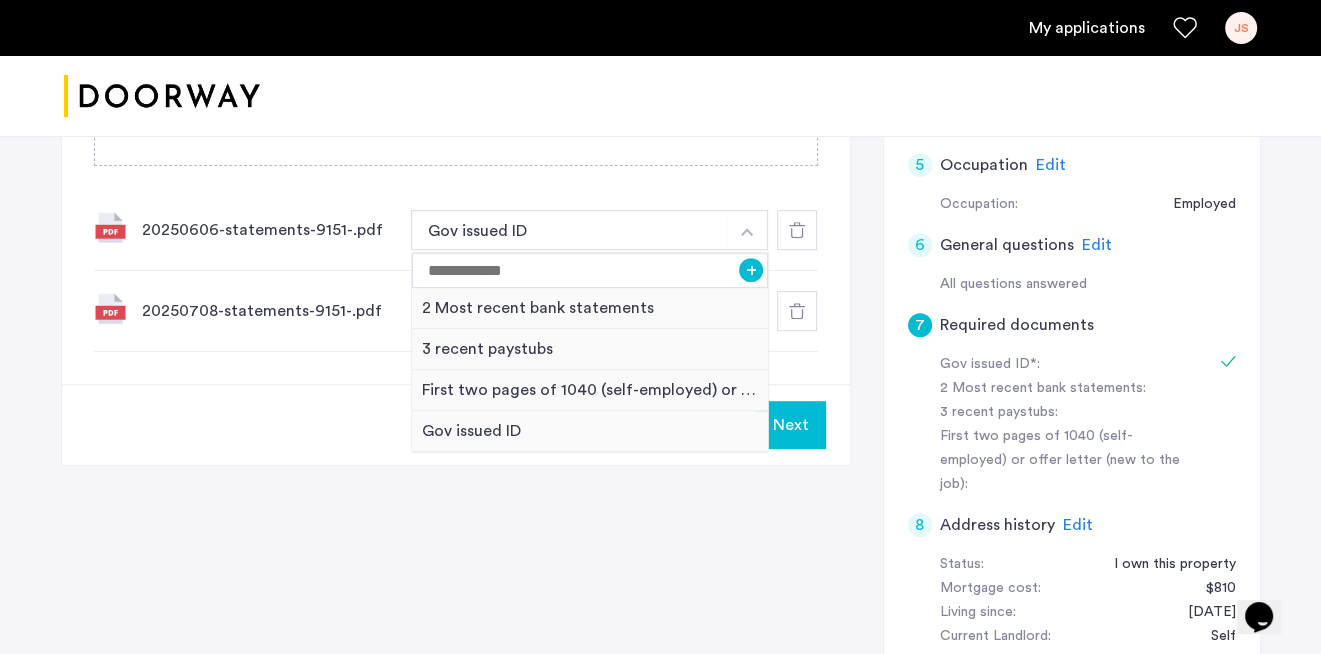 click 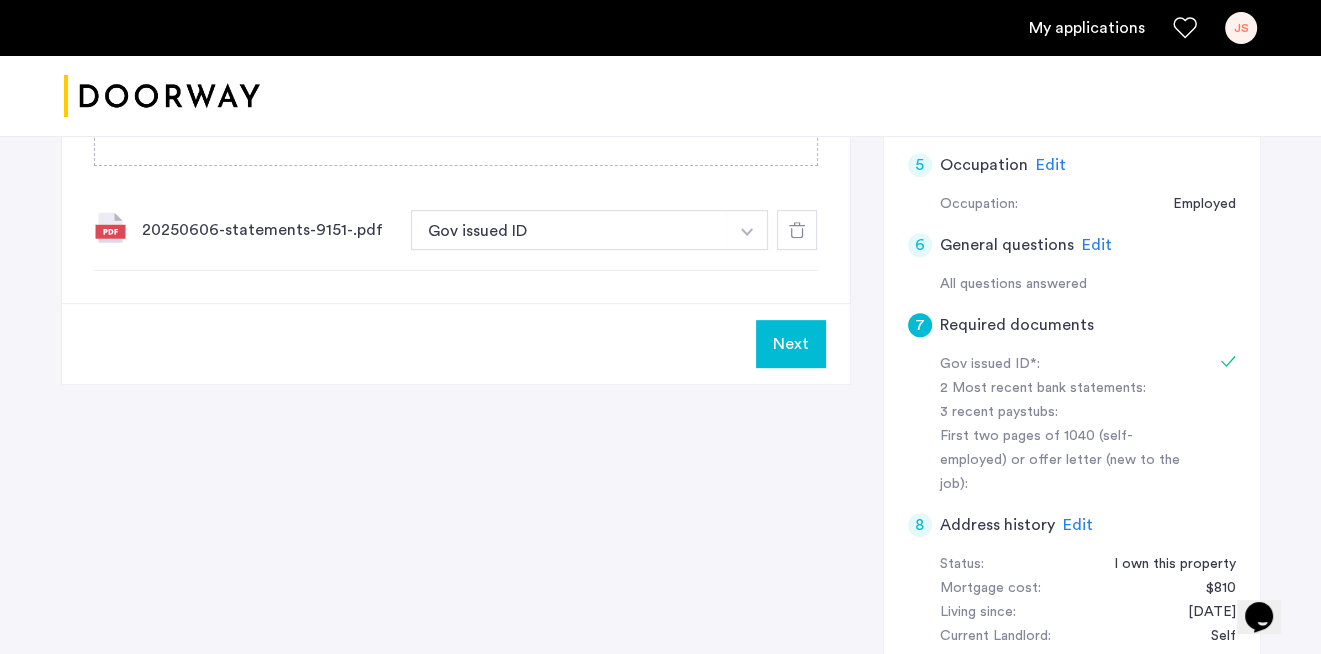 click 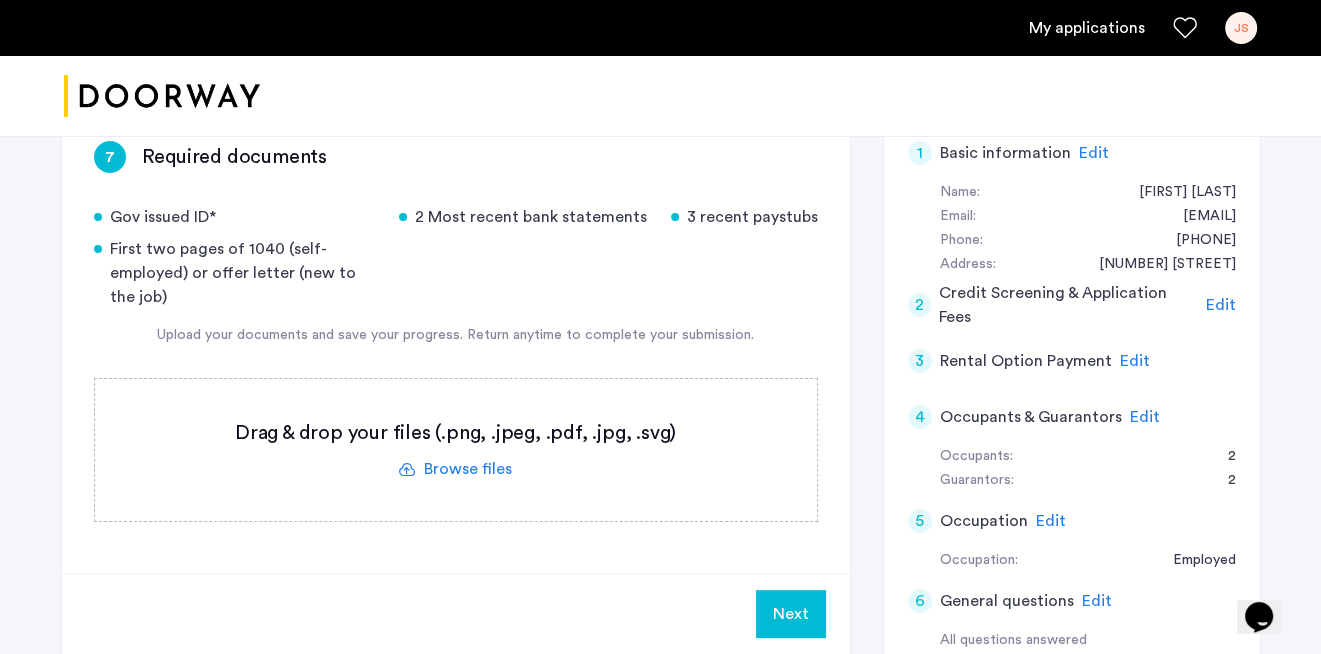scroll, scrollTop: 300, scrollLeft: 0, axis: vertical 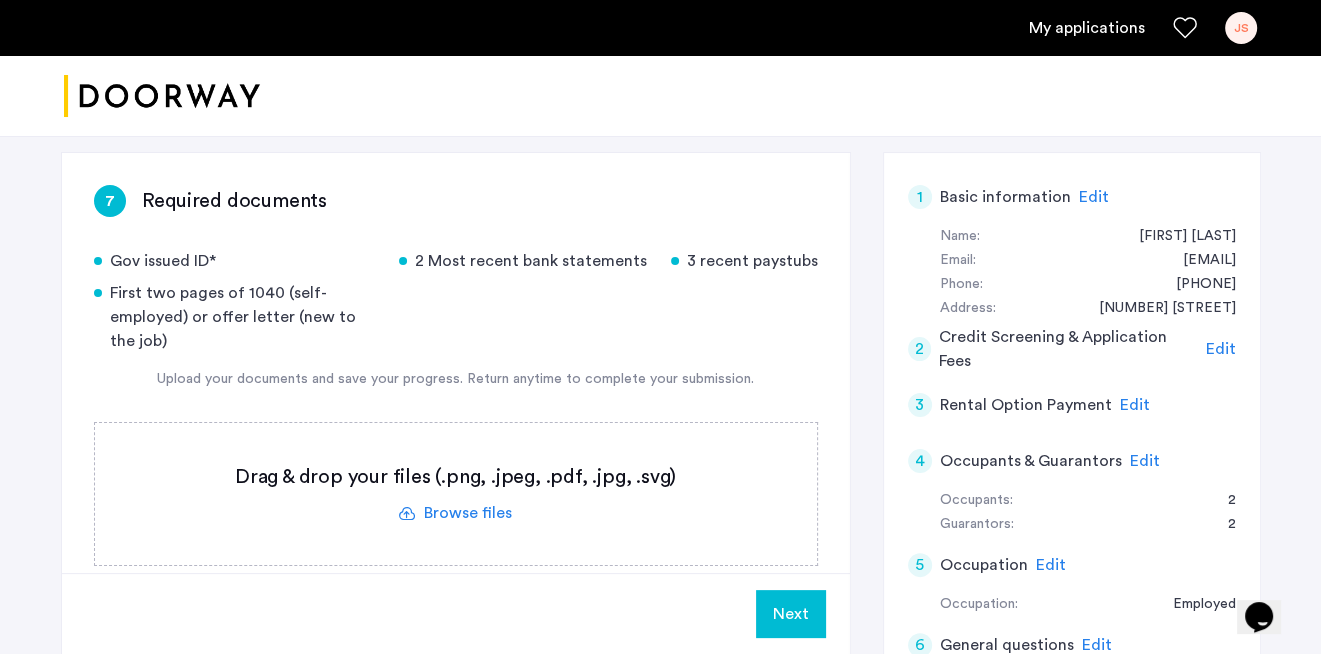 click 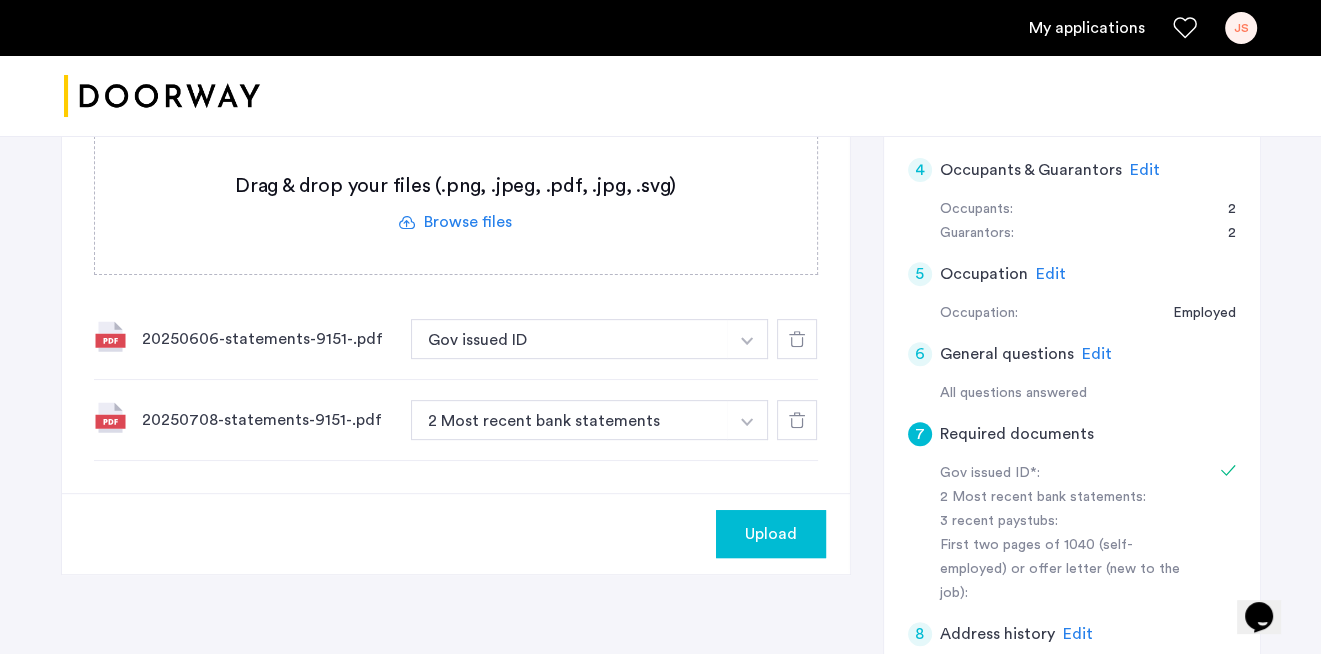 scroll, scrollTop: 600, scrollLeft: 0, axis: vertical 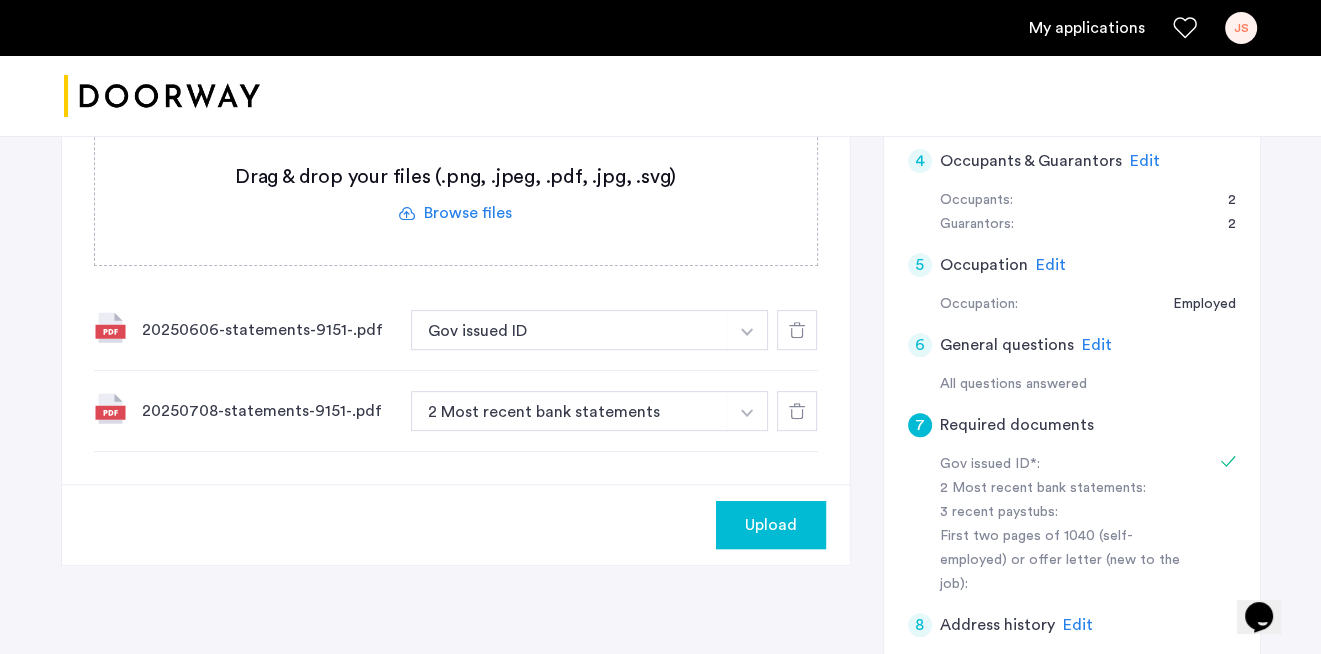 click at bounding box center (747, 330) 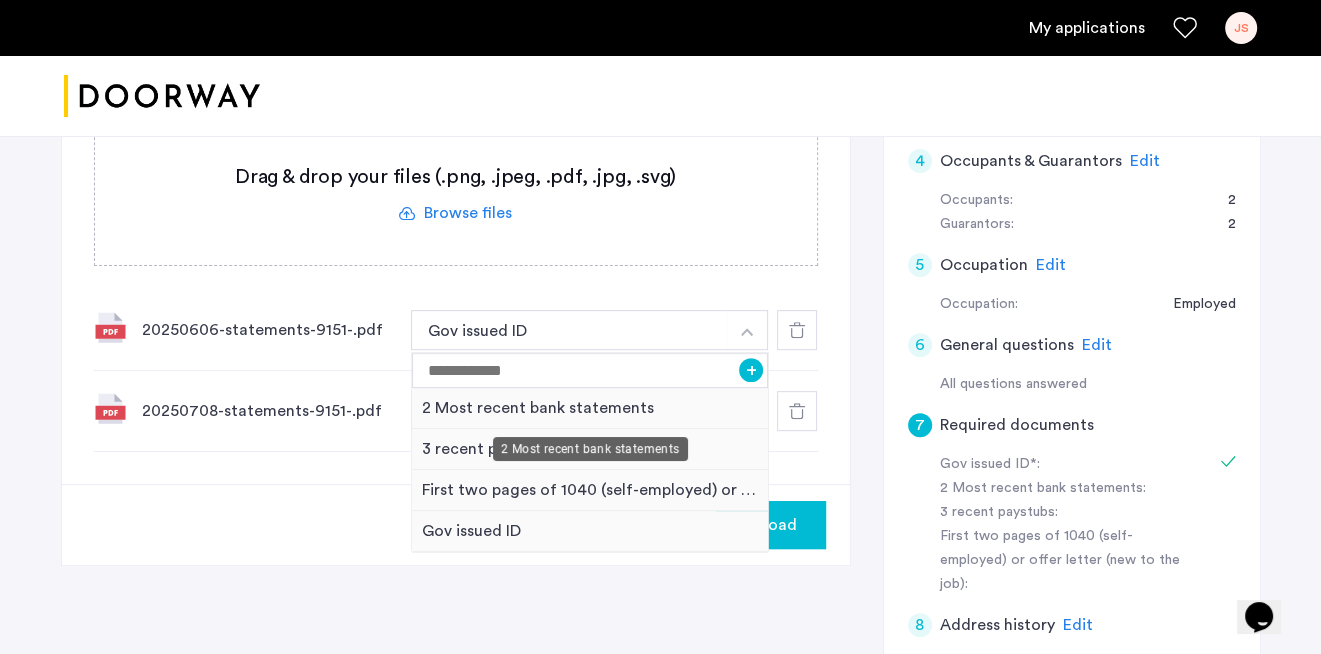 click on "2 Most recent bank statements" at bounding box center (590, 408) 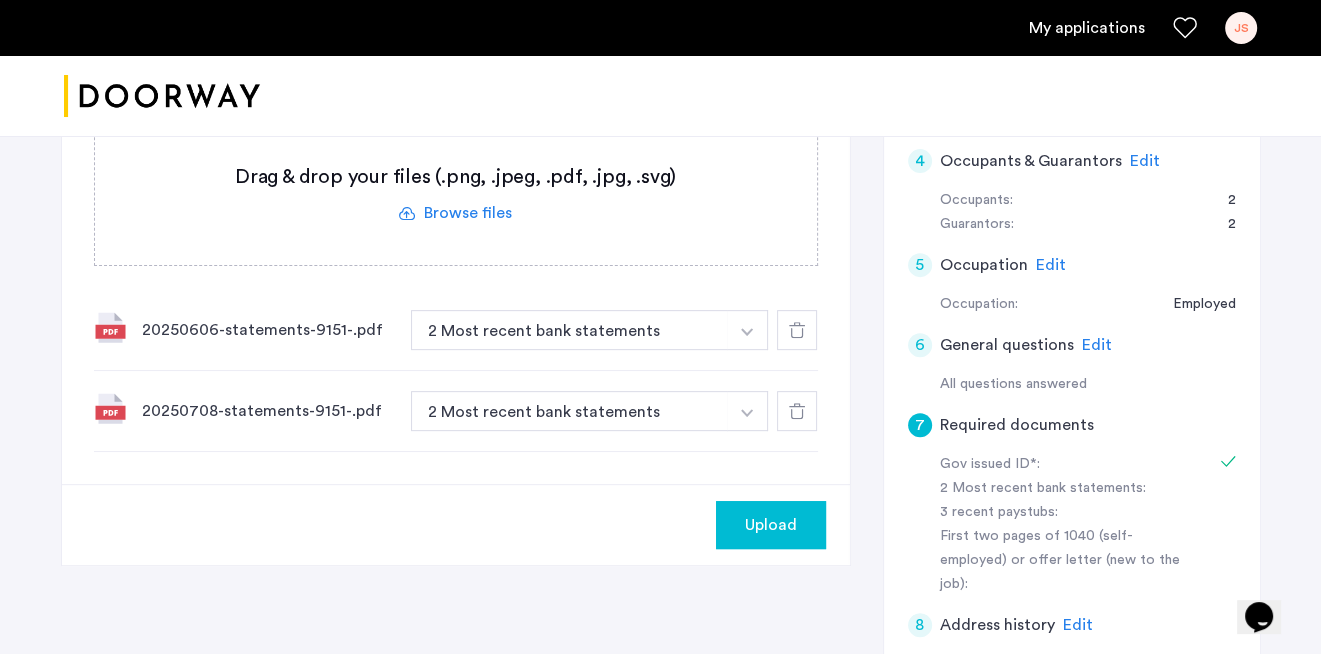 click on "Upload" 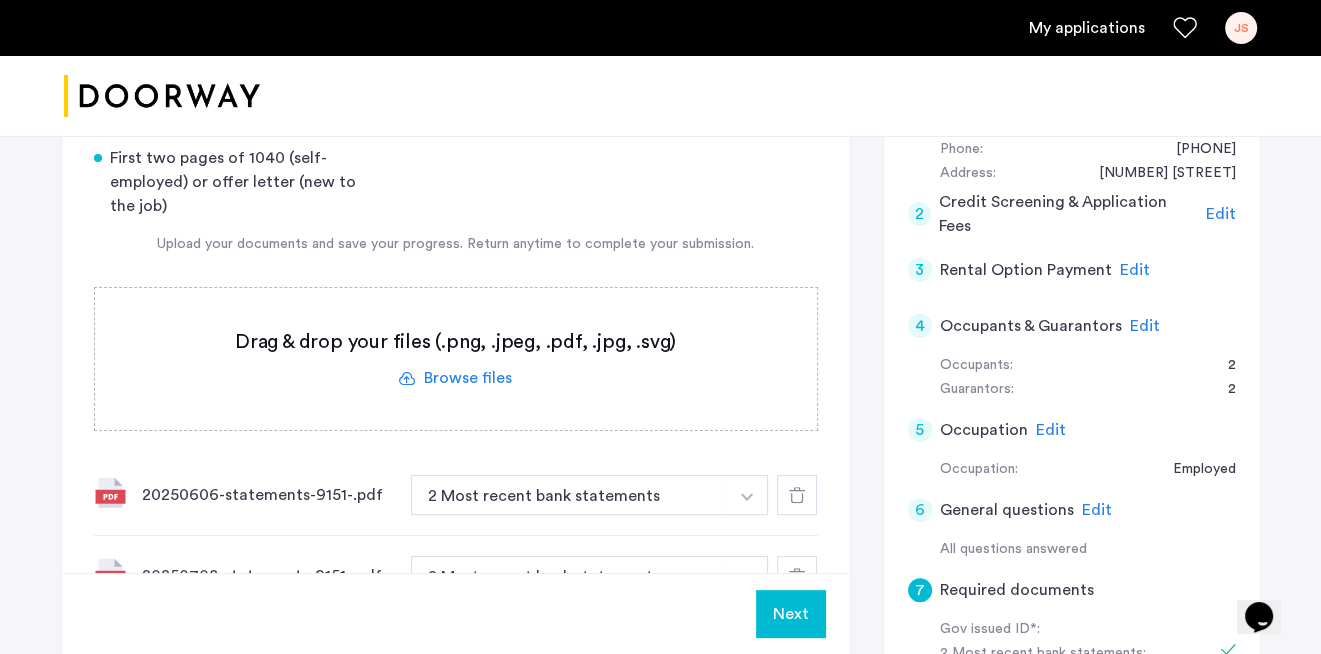scroll, scrollTop: 400, scrollLeft: 0, axis: vertical 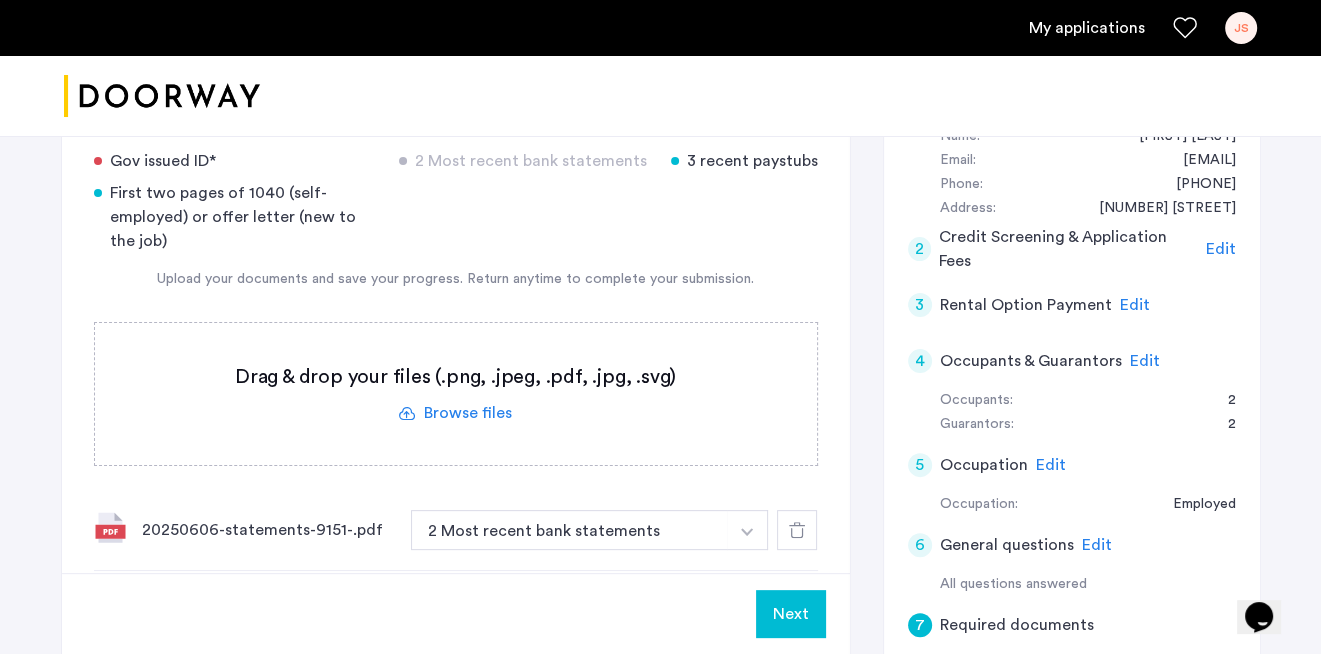 click 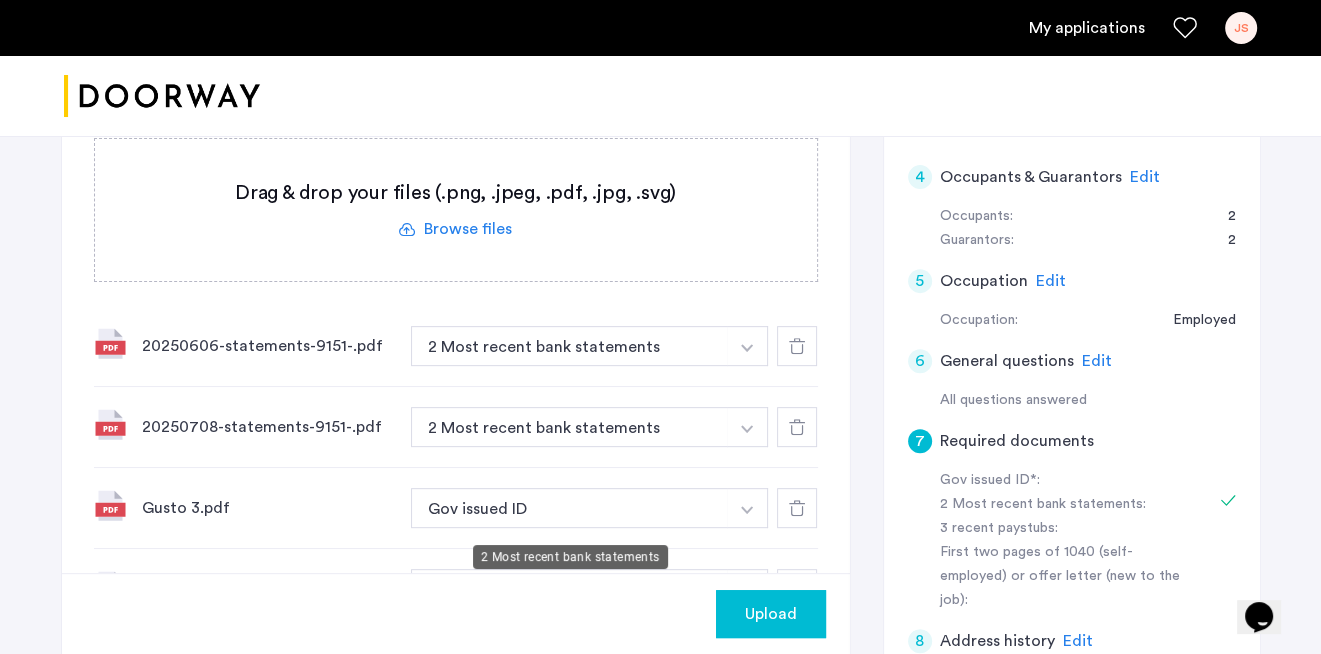 scroll, scrollTop: 700, scrollLeft: 0, axis: vertical 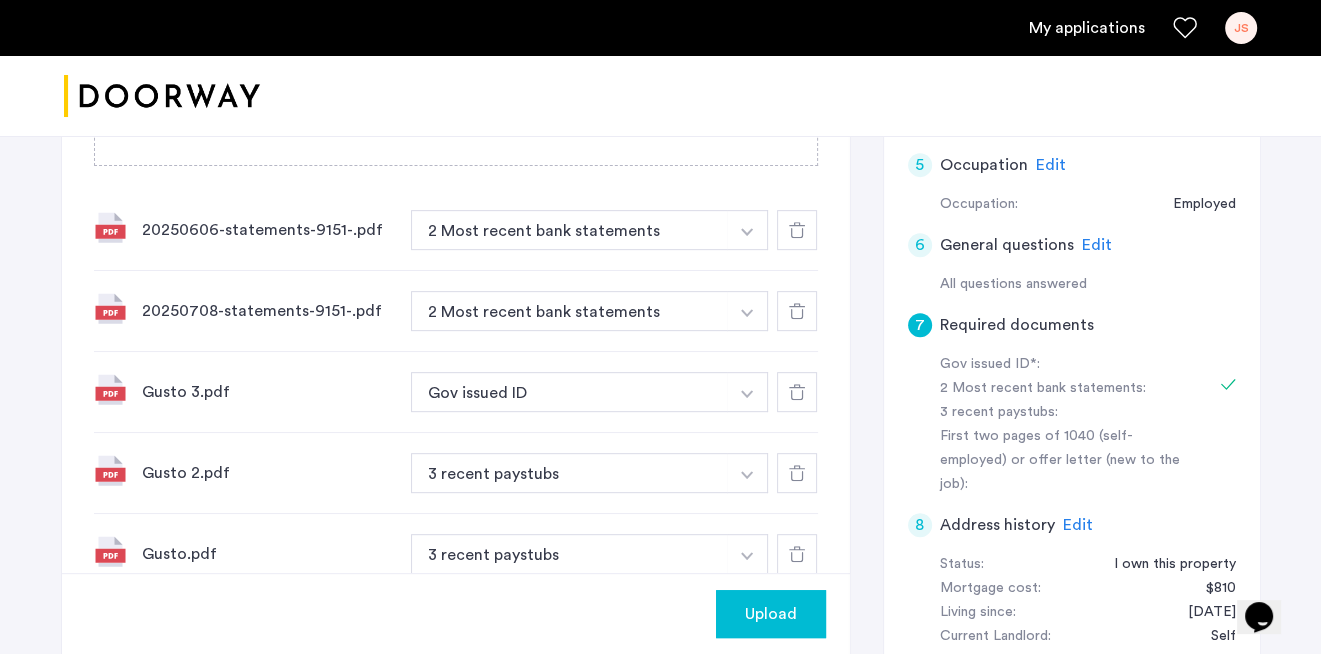 click at bounding box center [747, 232] 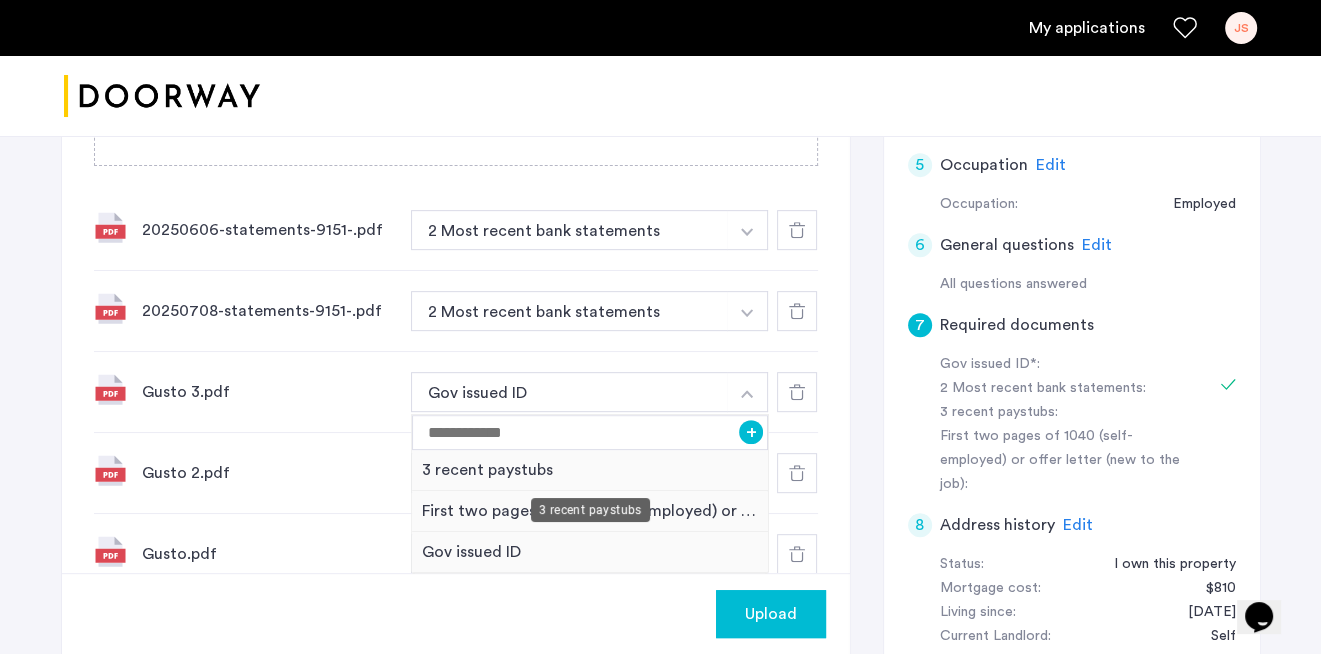 click on "3 recent paystubs" at bounding box center (590, 470) 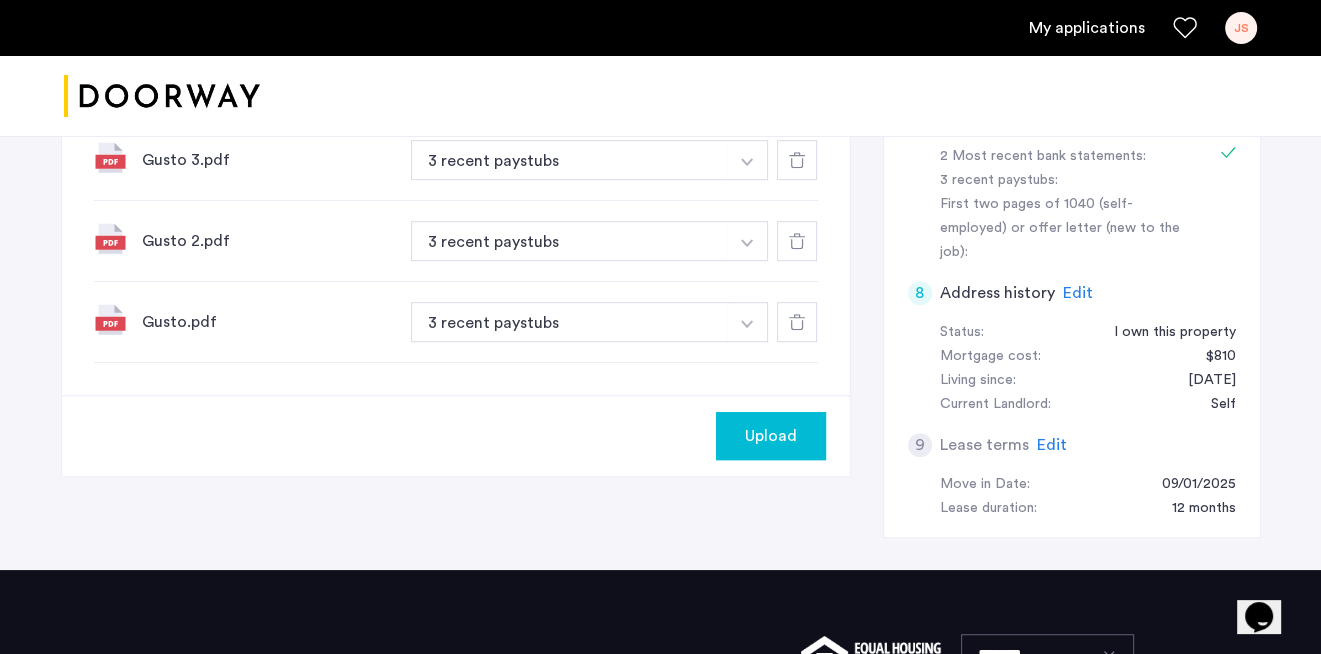 scroll, scrollTop: 1000, scrollLeft: 0, axis: vertical 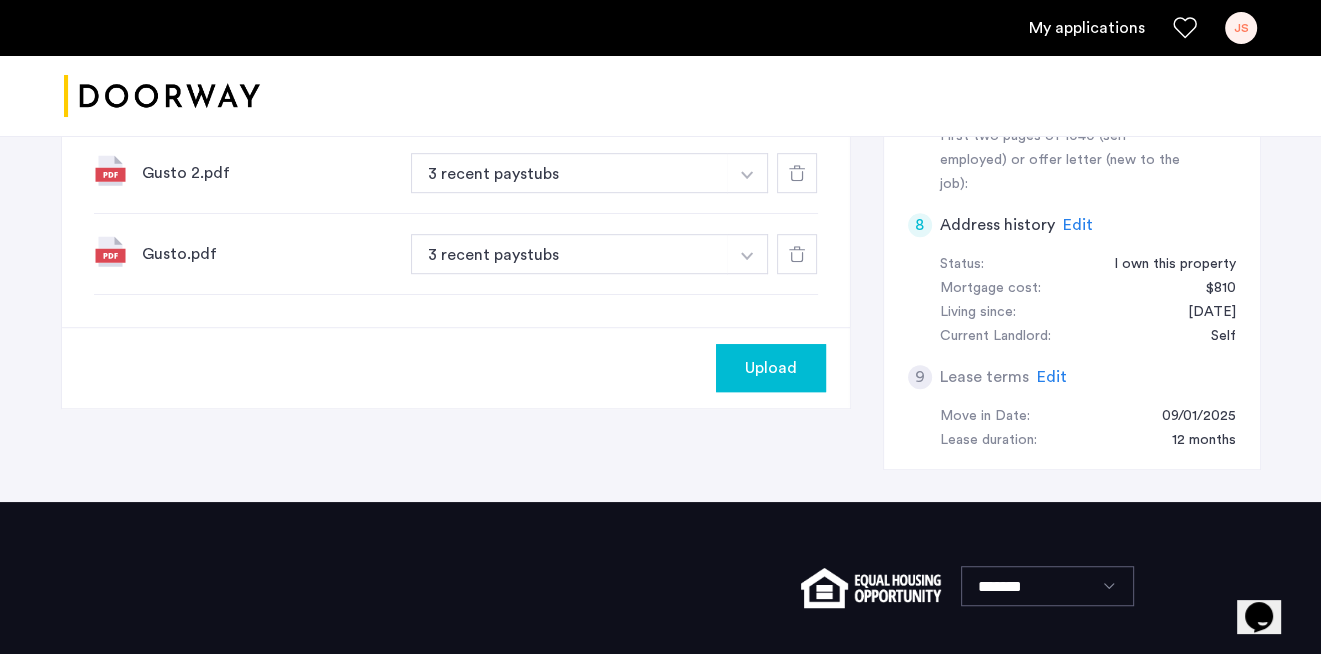 click on "Upload" 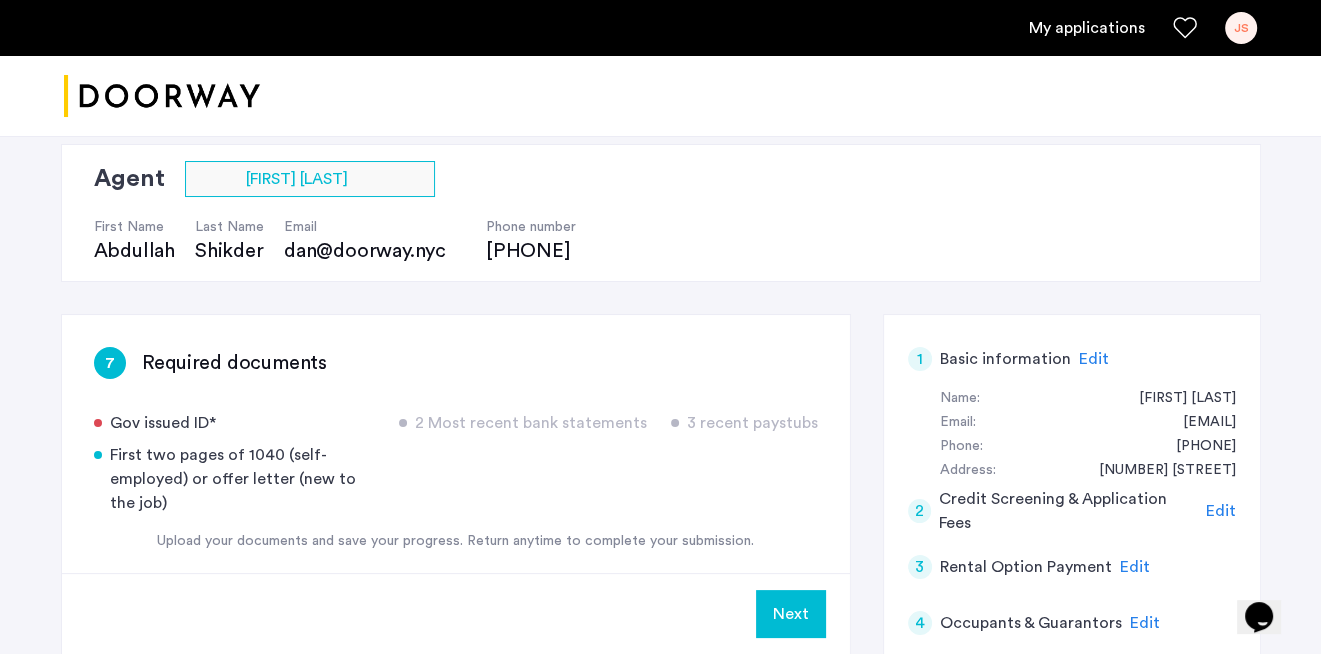 scroll, scrollTop: 338, scrollLeft: 0, axis: vertical 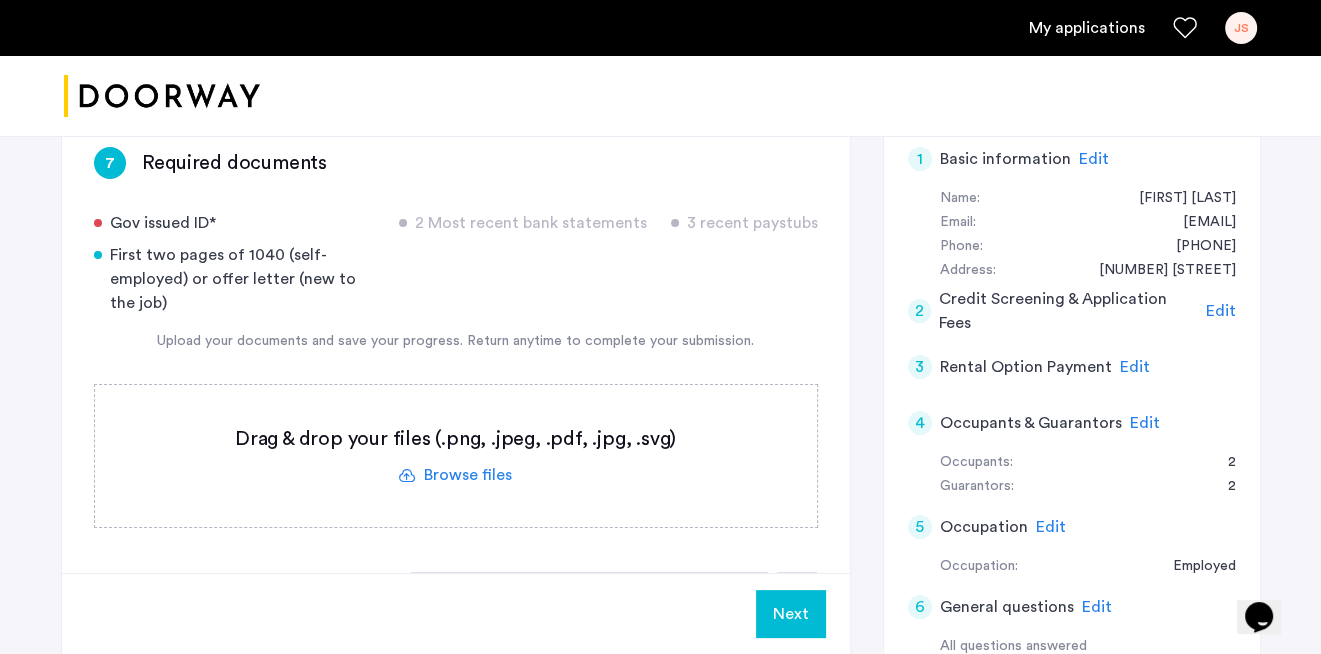 click 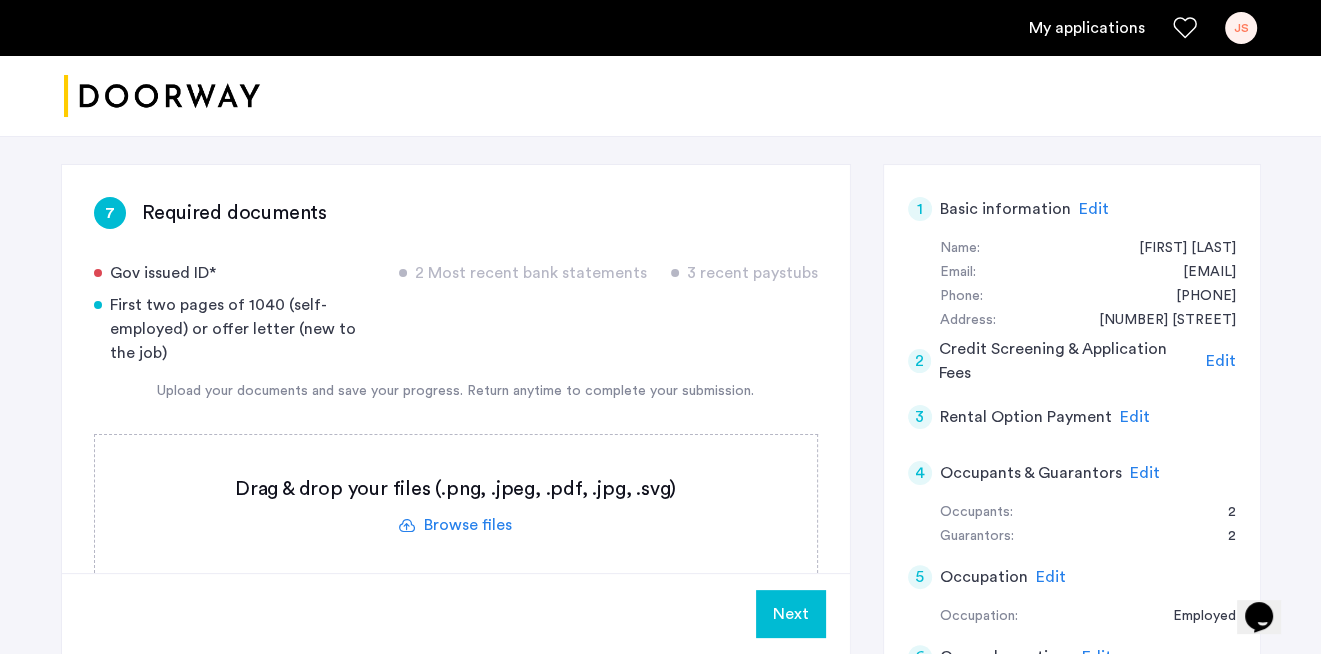 scroll, scrollTop: 238, scrollLeft: 0, axis: vertical 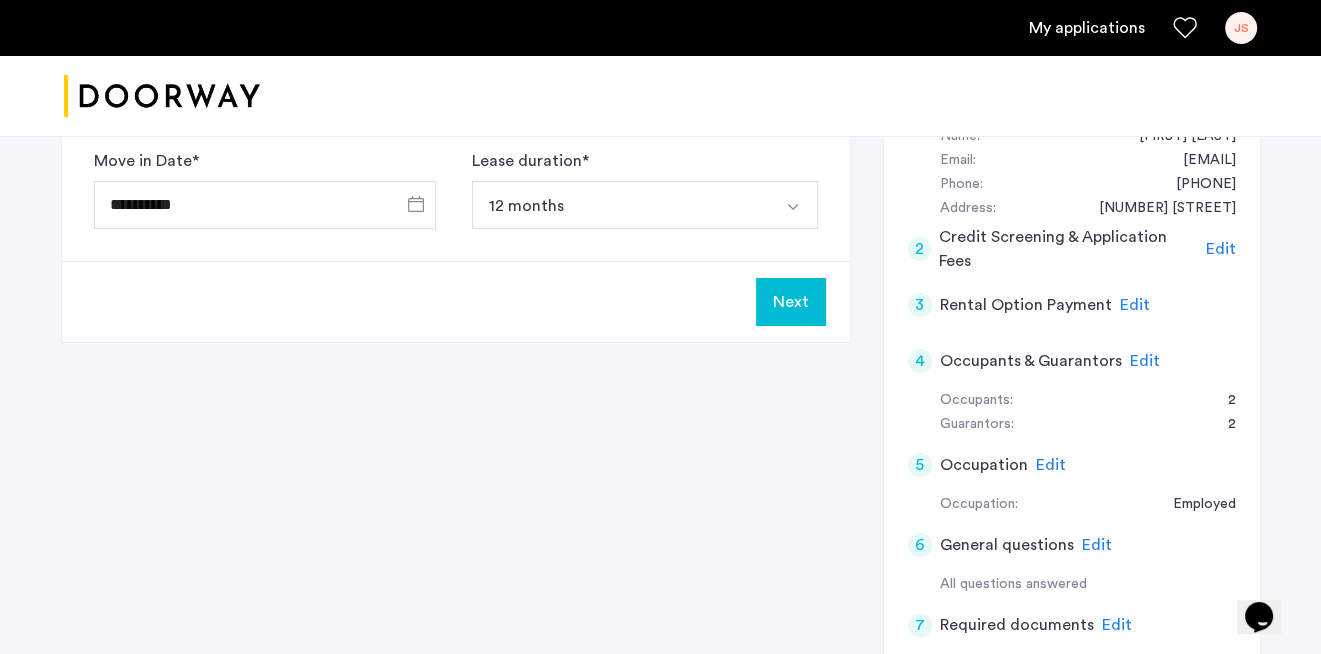click on "Next" 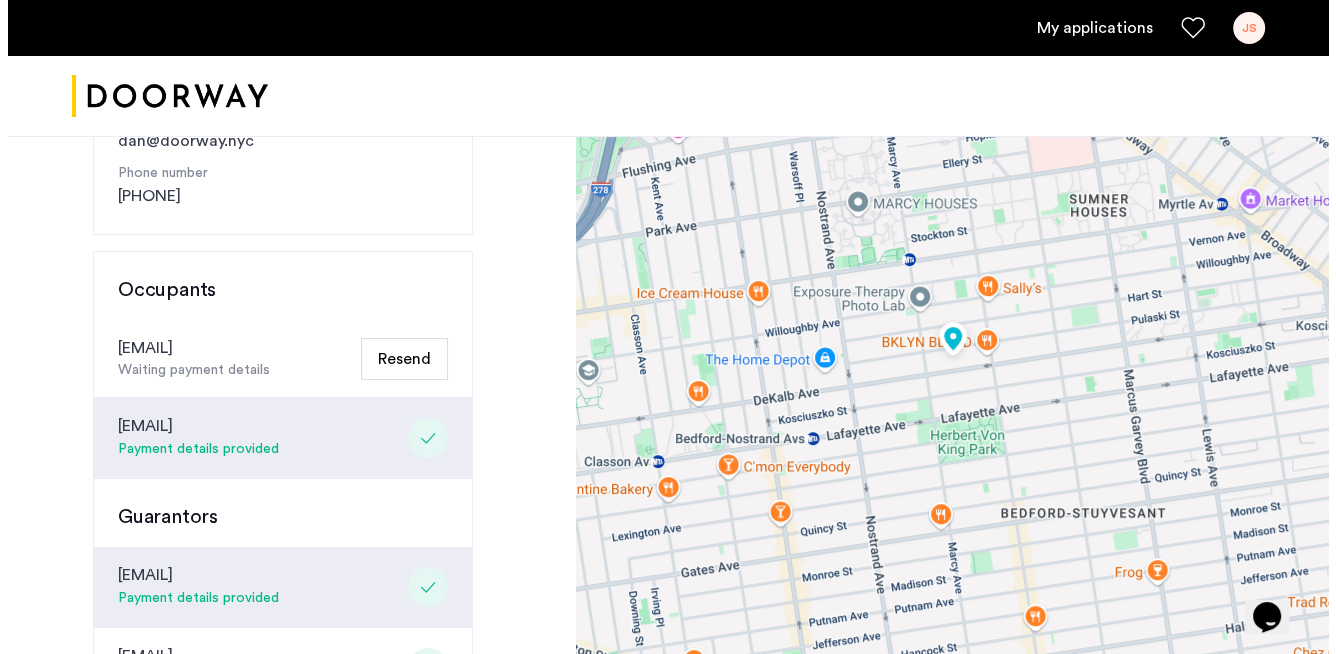 scroll, scrollTop: 0, scrollLeft: 0, axis: both 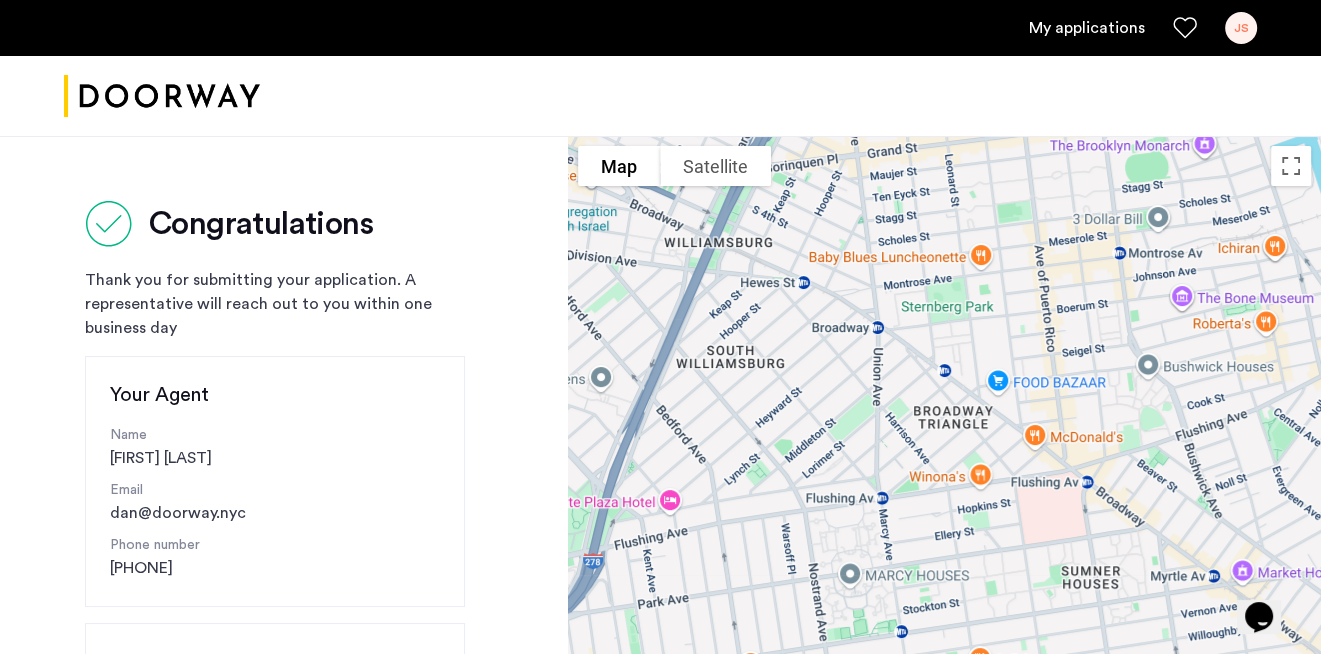 click on "JS" at bounding box center (1241, 28) 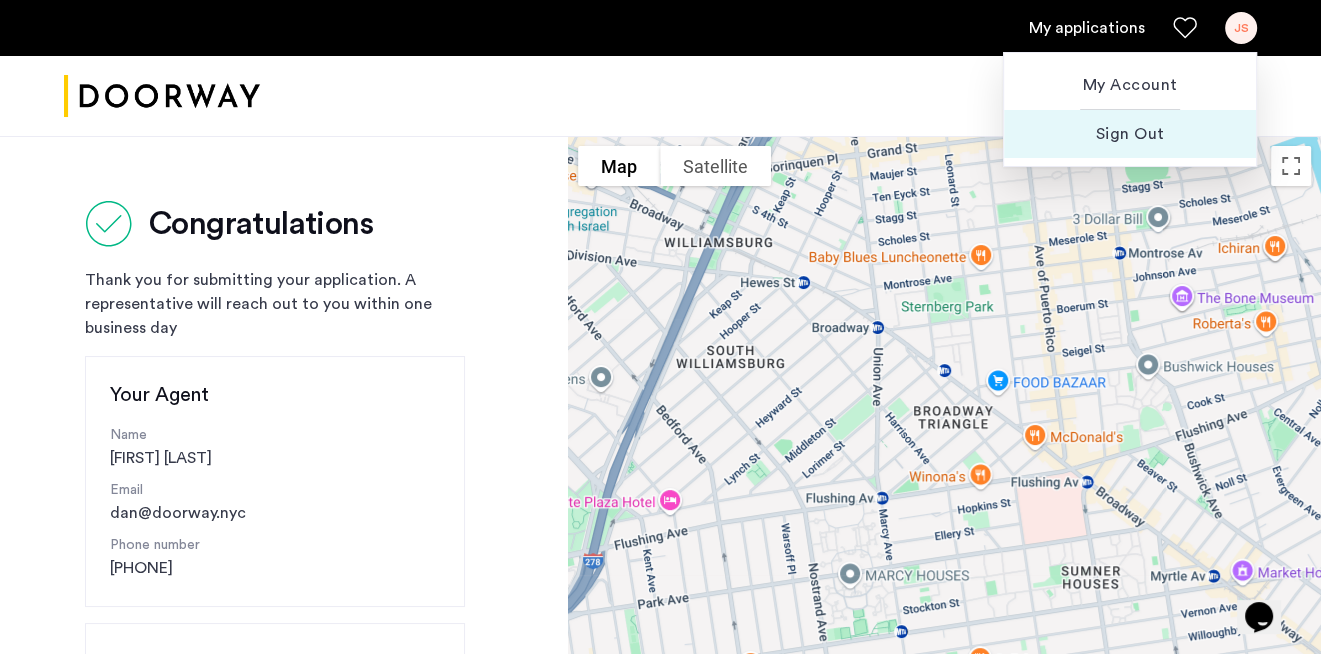 click on "Sign Out" at bounding box center (1130, 134) 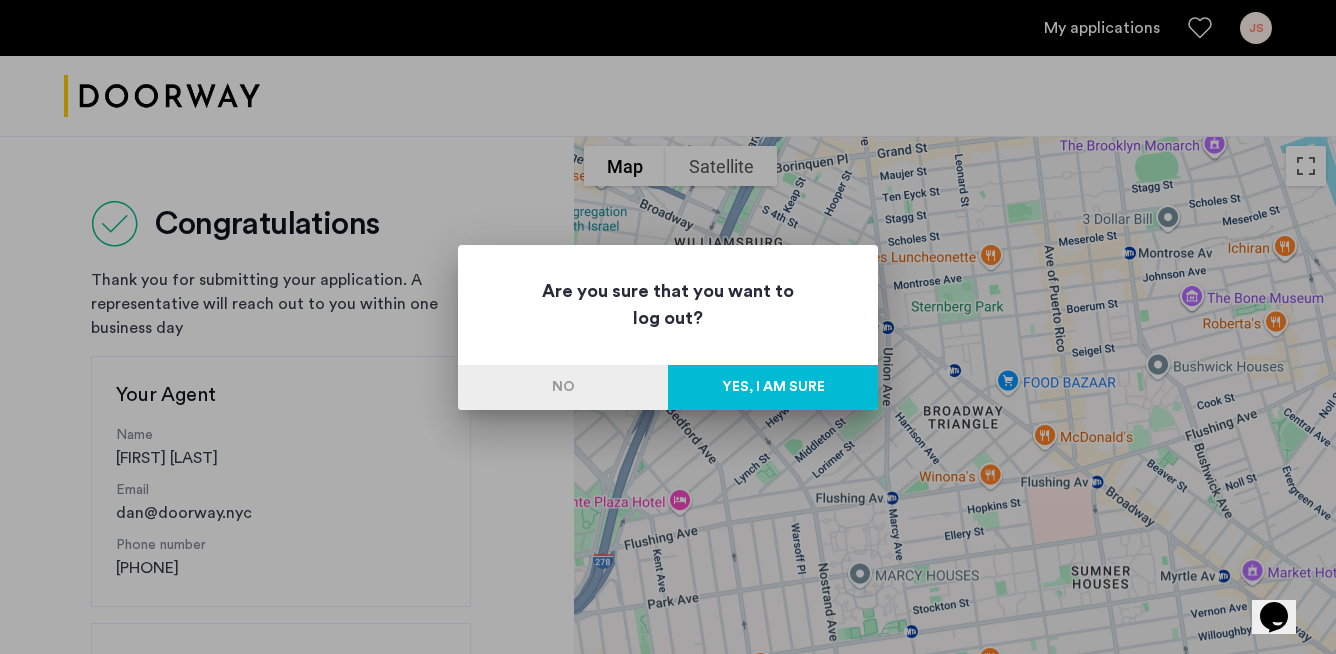 click on "Yes, I am sure" at bounding box center (773, 387) 